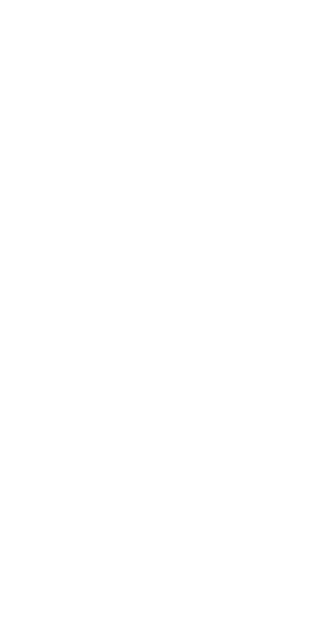 scroll, scrollTop: 0, scrollLeft: 0, axis: both 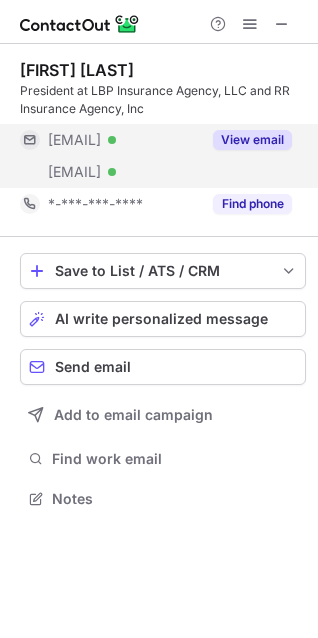 click on "View email" at bounding box center [252, 140] 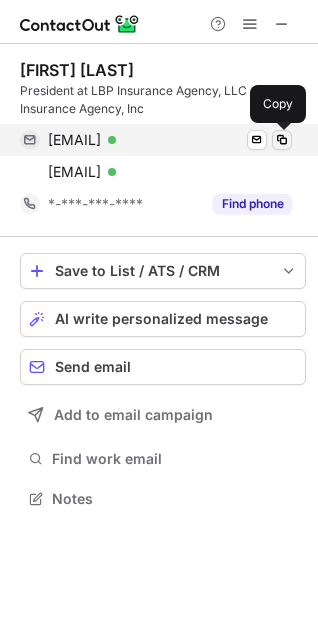 click at bounding box center [282, 140] 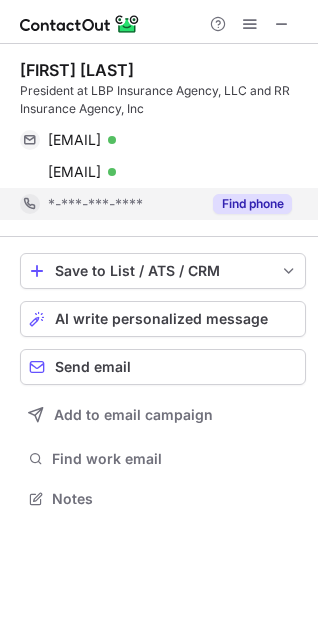 click on "Find phone" at bounding box center [252, 204] 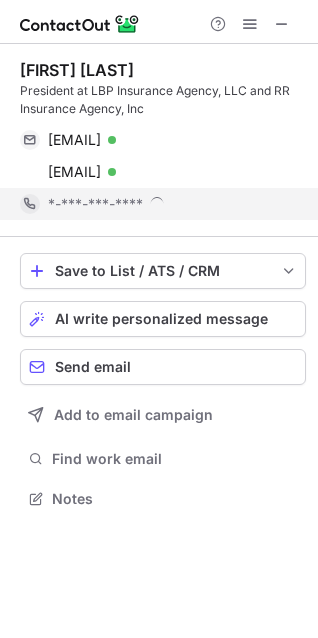 click on "*-***-***-****" at bounding box center (170, 204) 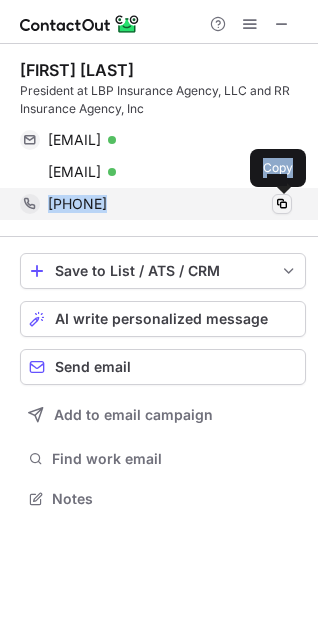 click at bounding box center [282, 204] 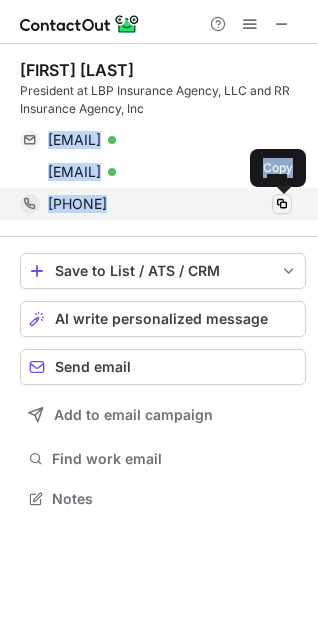 click at bounding box center (282, 204) 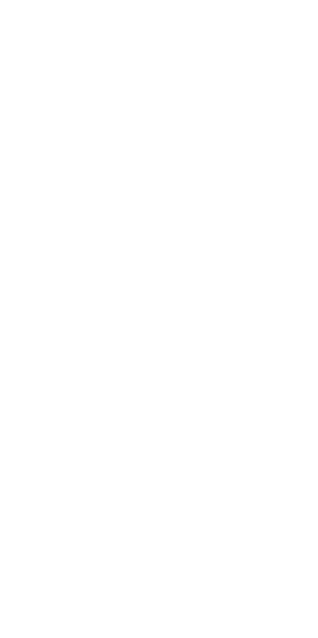 scroll, scrollTop: 0, scrollLeft: 0, axis: both 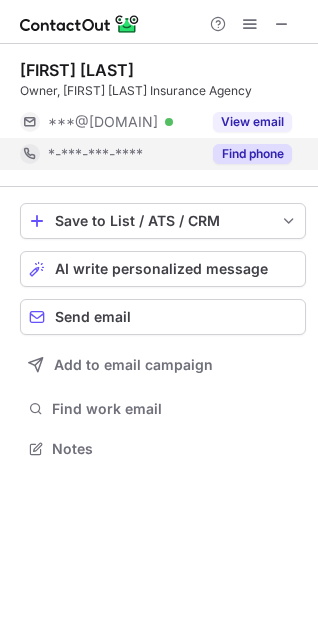 click on "Find phone" at bounding box center (252, 154) 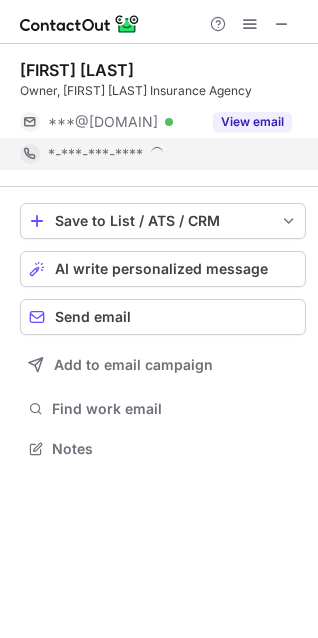 scroll, scrollTop: 10, scrollLeft: 10, axis: both 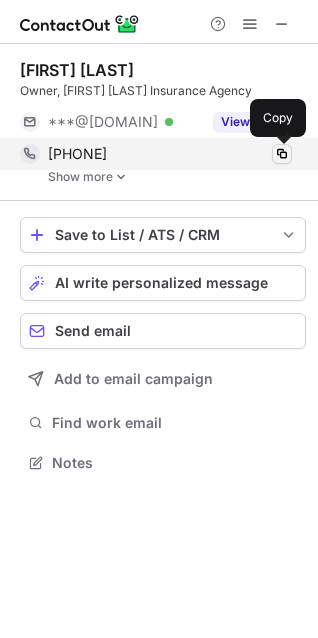click at bounding box center (282, 154) 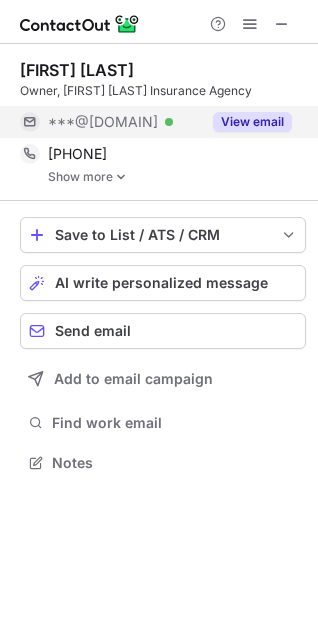 click on "View email" at bounding box center [252, 122] 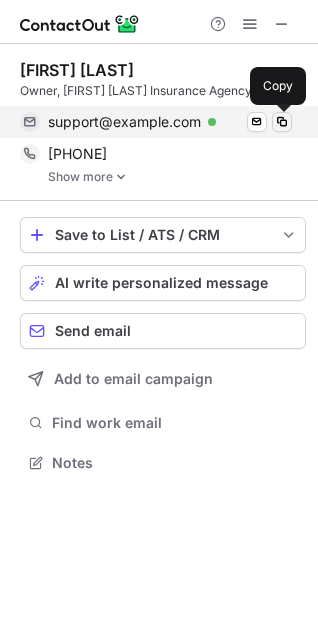 click at bounding box center (282, 122) 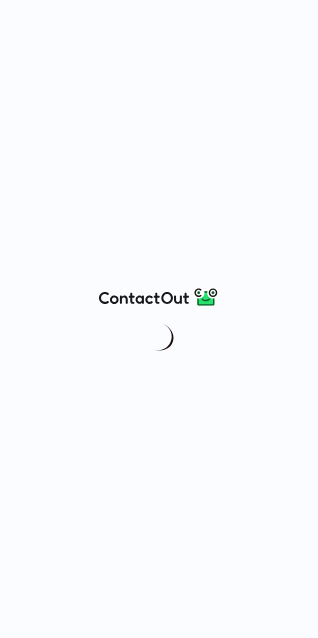 scroll, scrollTop: 0, scrollLeft: 0, axis: both 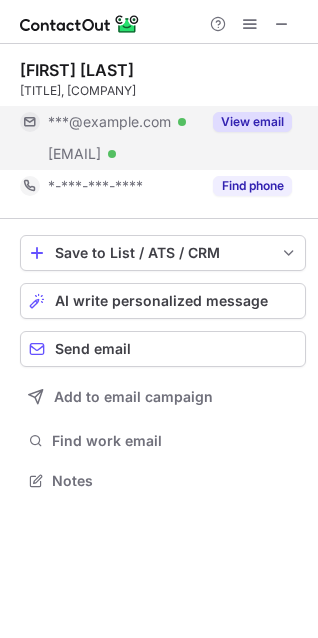 click on "View email" at bounding box center (252, 122) 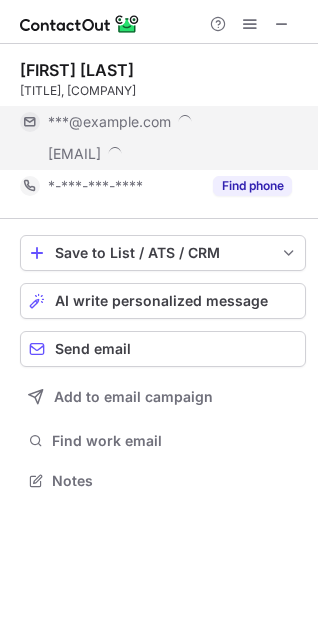 scroll, scrollTop: 10, scrollLeft: 10, axis: both 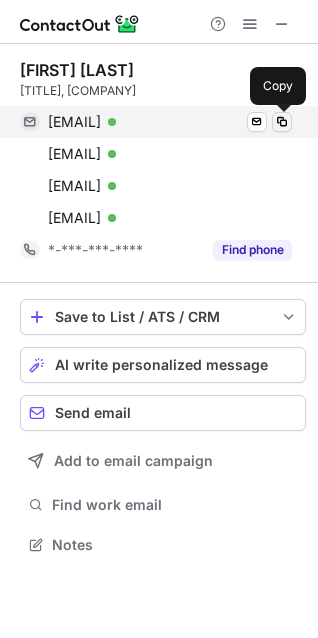 click at bounding box center (282, 122) 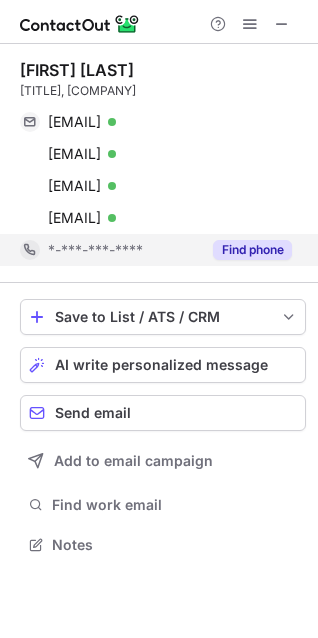 click on "Find phone" at bounding box center [252, 250] 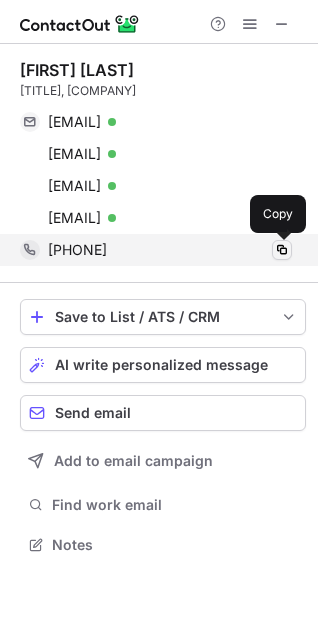 click at bounding box center [282, 250] 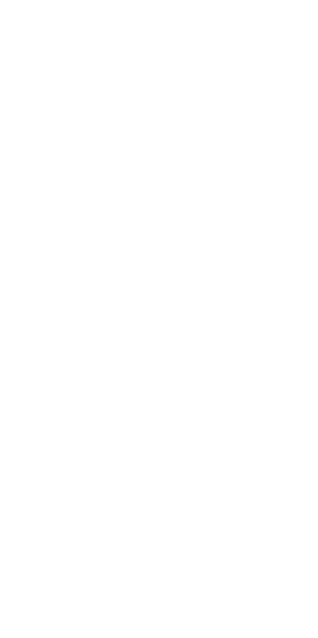 scroll, scrollTop: 0, scrollLeft: 0, axis: both 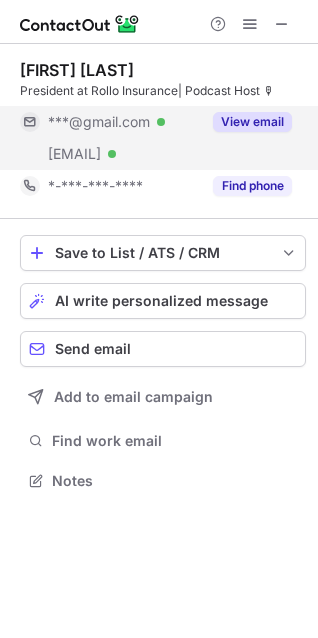 click on "View email" at bounding box center [252, 122] 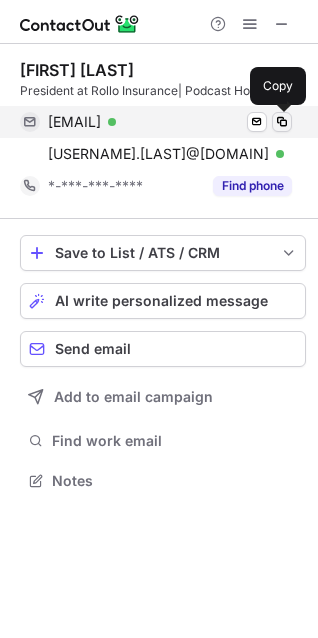 click at bounding box center (282, 122) 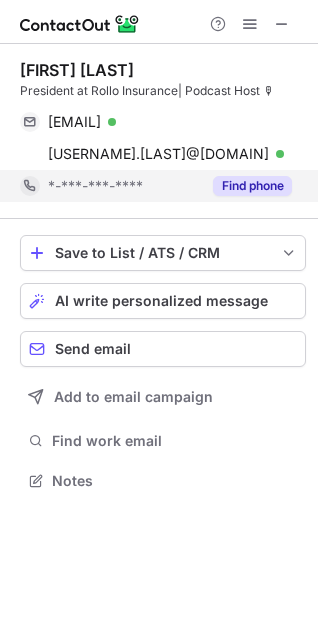 click on "Find phone" at bounding box center (252, 186) 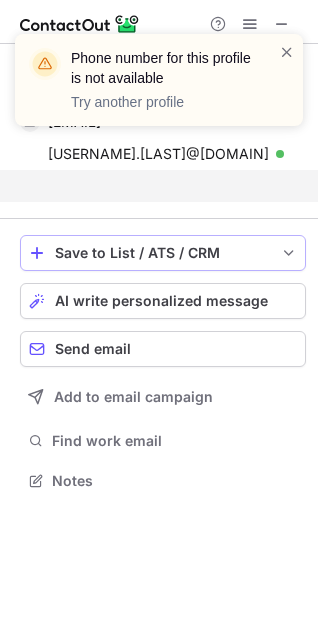 scroll, scrollTop: 435, scrollLeft: 318, axis: both 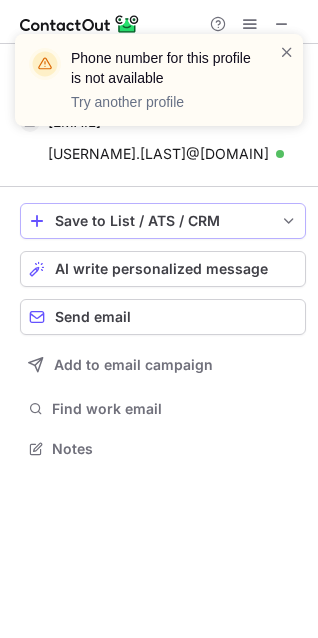 click on "Save to List / ATS / CRM" at bounding box center [163, 221] 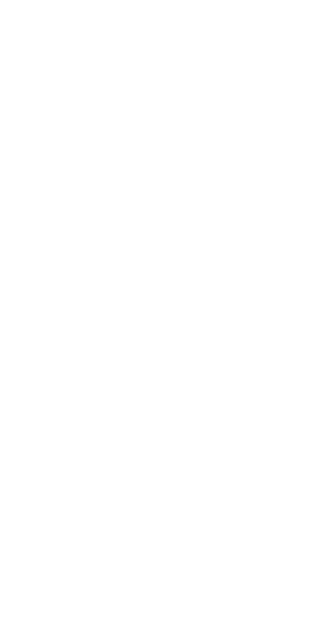 scroll, scrollTop: 0, scrollLeft: 0, axis: both 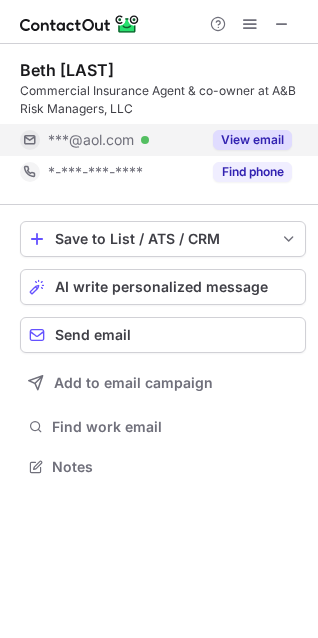 click on "View email" at bounding box center (252, 140) 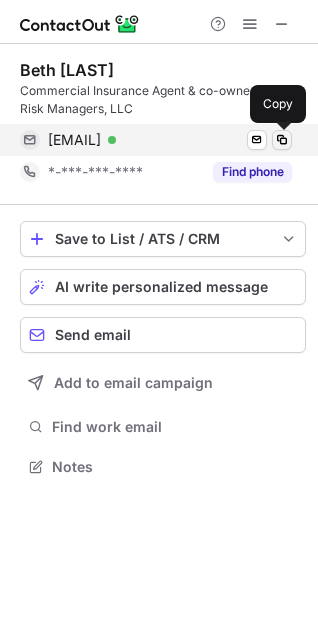 click at bounding box center [282, 140] 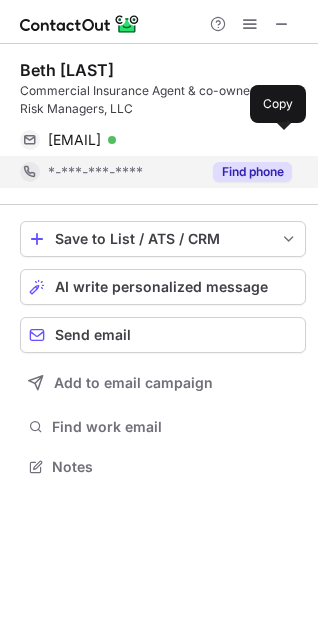 click on "Find phone" at bounding box center (252, 172) 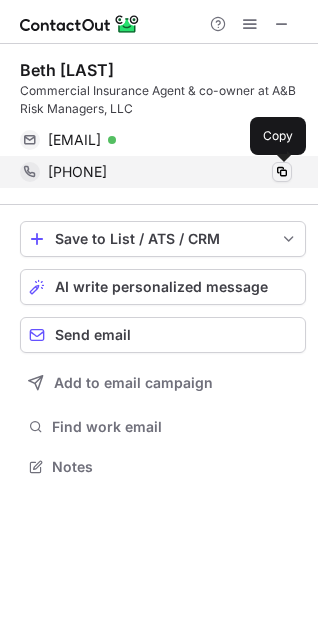 click at bounding box center [282, 172] 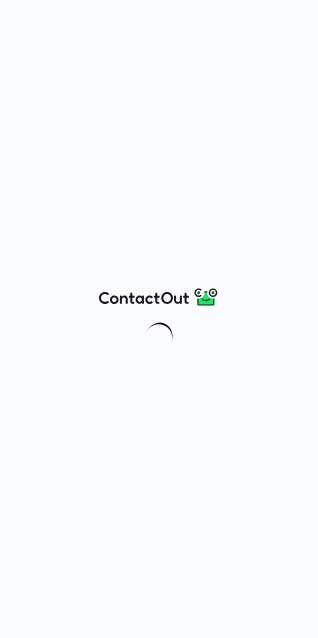 scroll, scrollTop: 0, scrollLeft: 0, axis: both 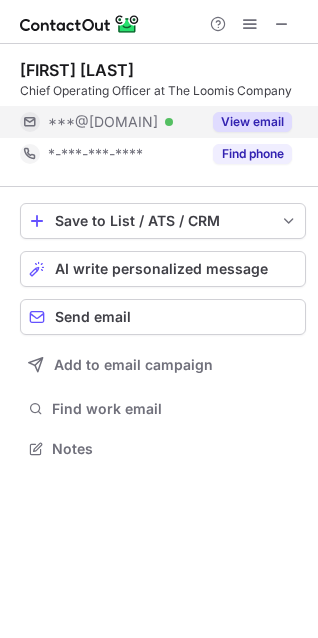 click on "View email" at bounding box center [252, 122] 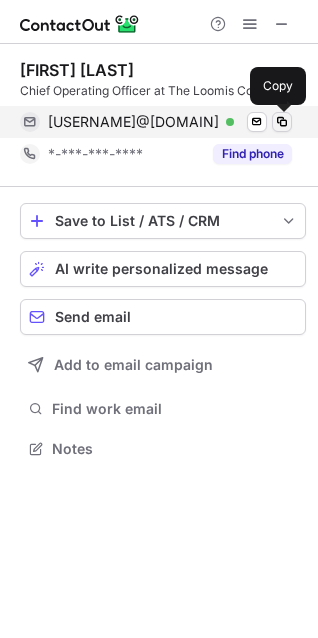 click at bounding box center [282, 122] 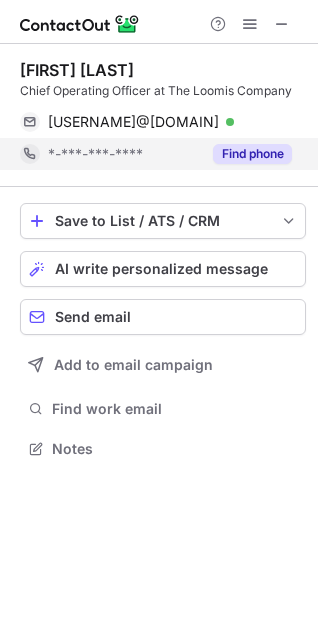 click on "Find phone" at bounding box center [252, 154] 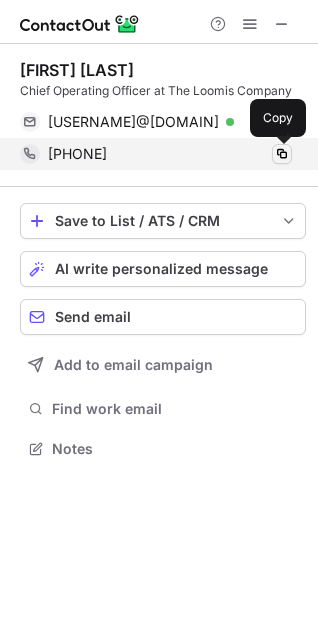 click at bounding box center [282, 154] 